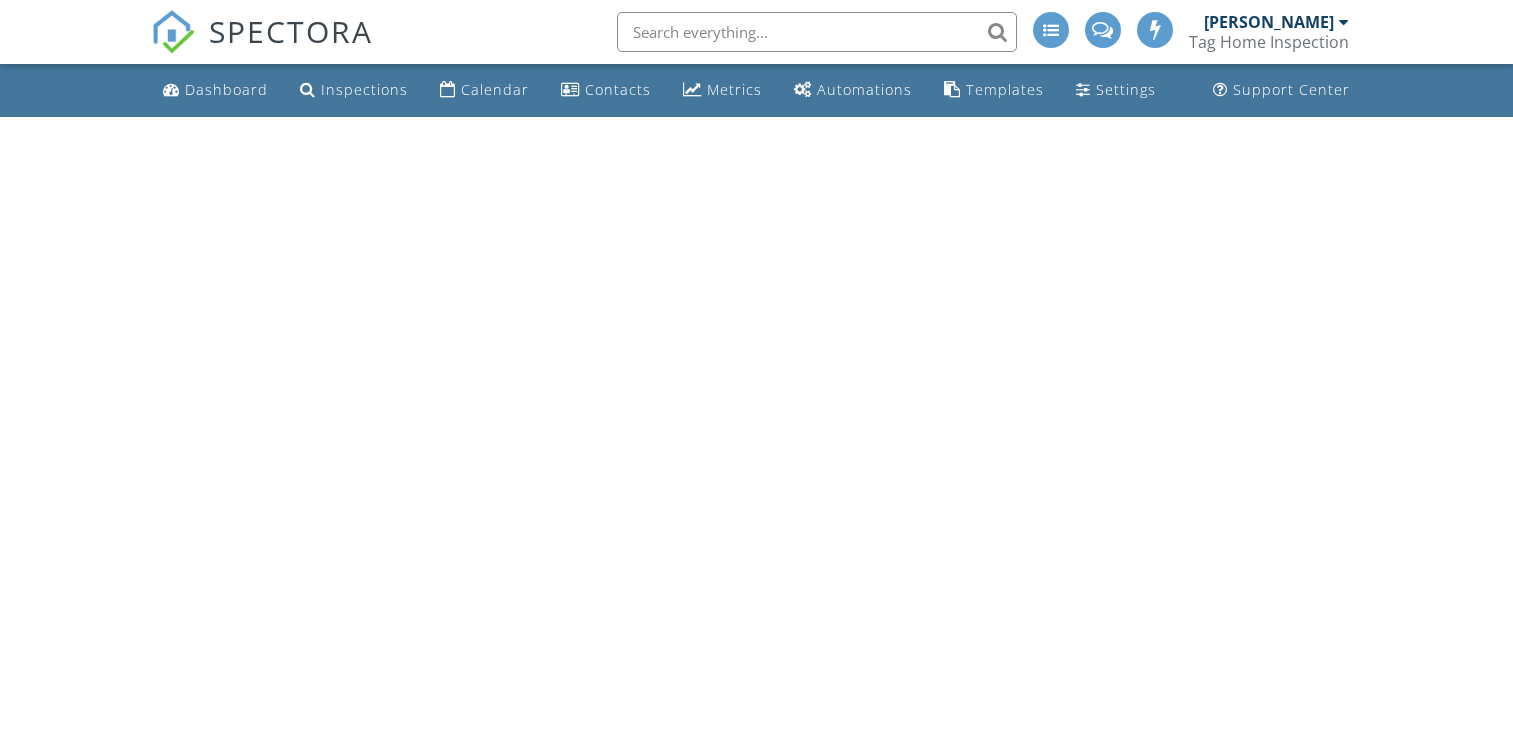 scroll, scrollTop: 0, scrollLeft: 0, axis: both 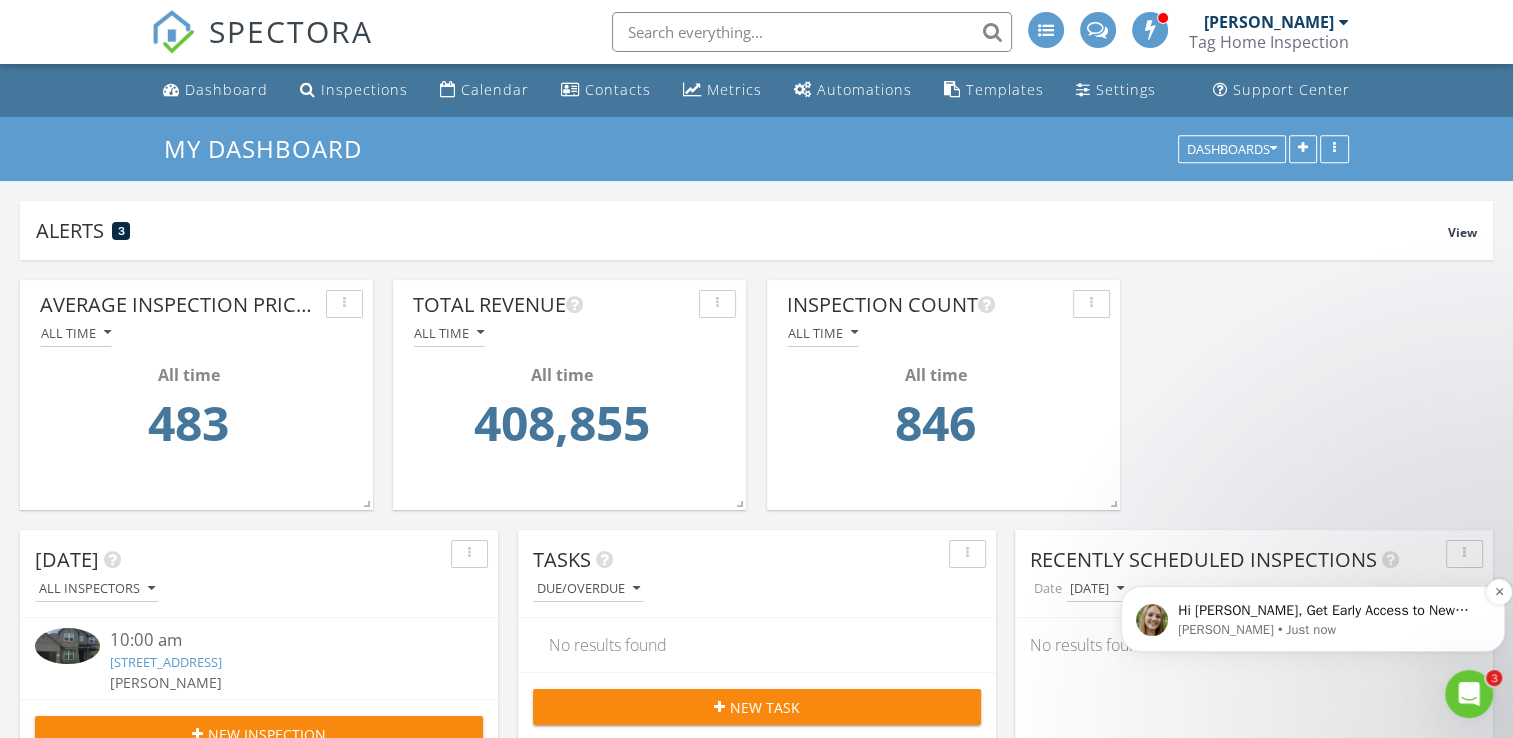 click on "Hi Alex, Get Early Access to New Report Writing Features &amp; Updates Want to be the first to try Spectora’s latest updates? Join our early access group and be the first to use new features before they’re released. Features and updates coming soon that you will get early access to include: Update: The upgraded Rapid Fire Camera, New: Photo preview before adding images to a report, New: The .5 camera lens" at bounding box center (1329, 611) 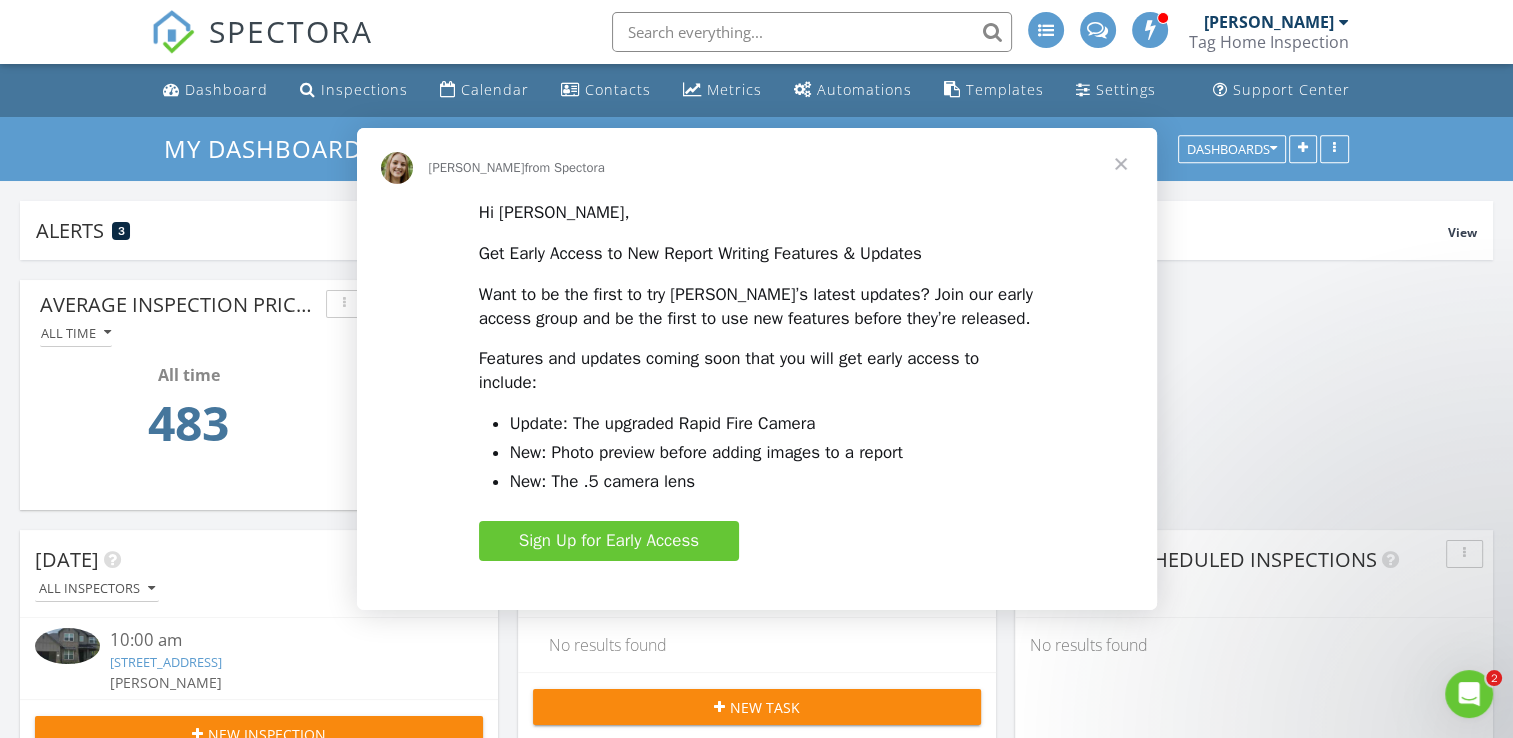 scroll, scrollTop: 0, scrollLeft: 0, axis: both 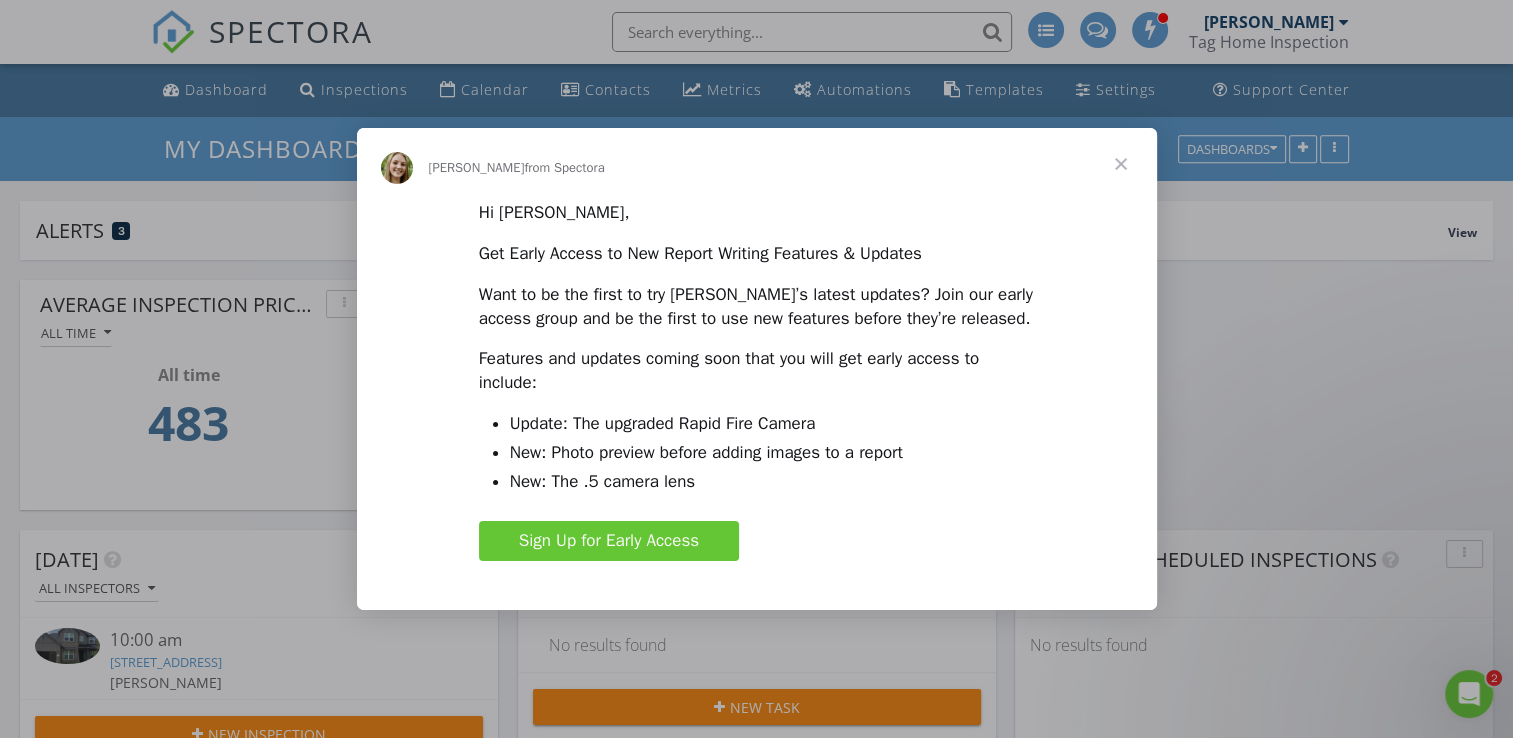 click on "Sign Up for Early Access" at bounding box center (609, 540) 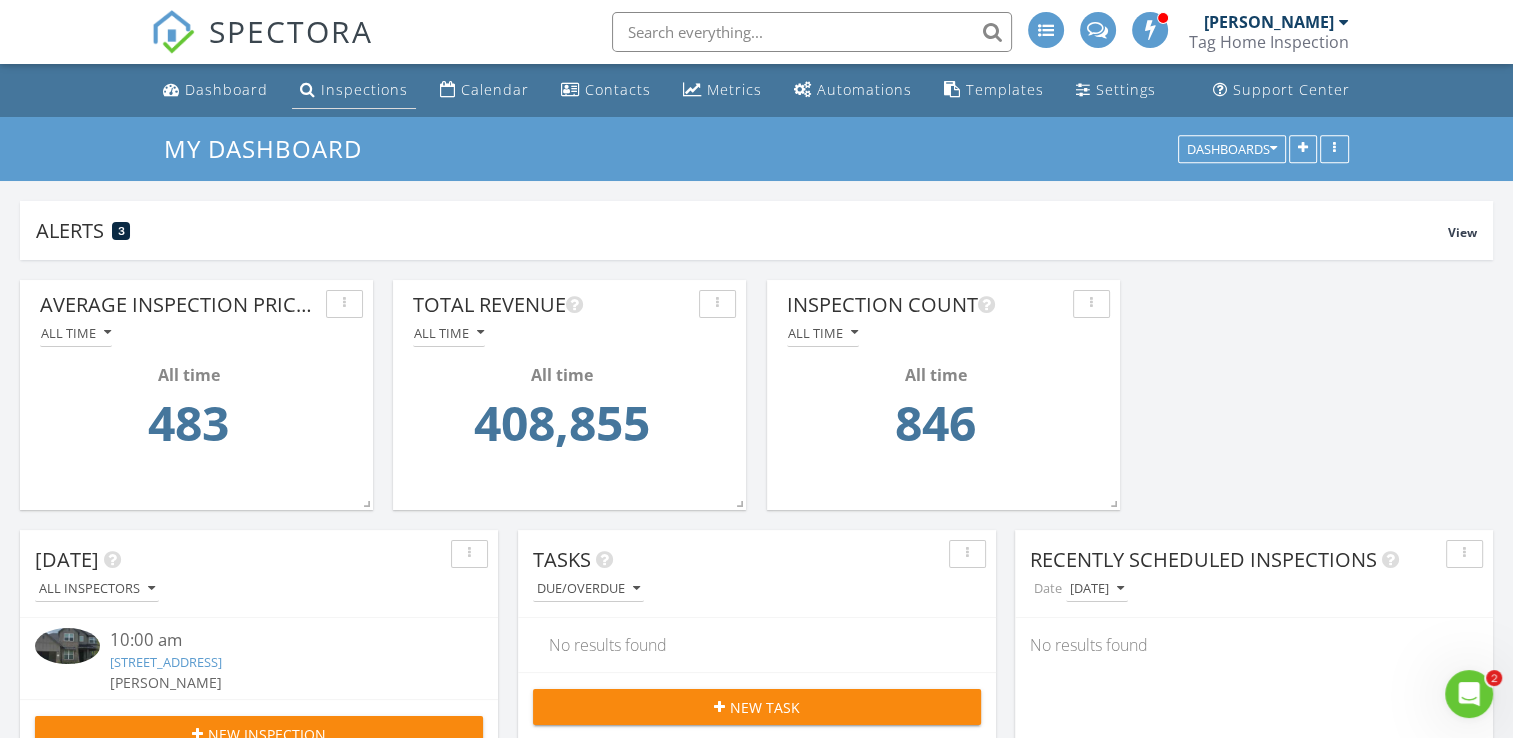 click on "Inspections" at bounding box center [364, 89] 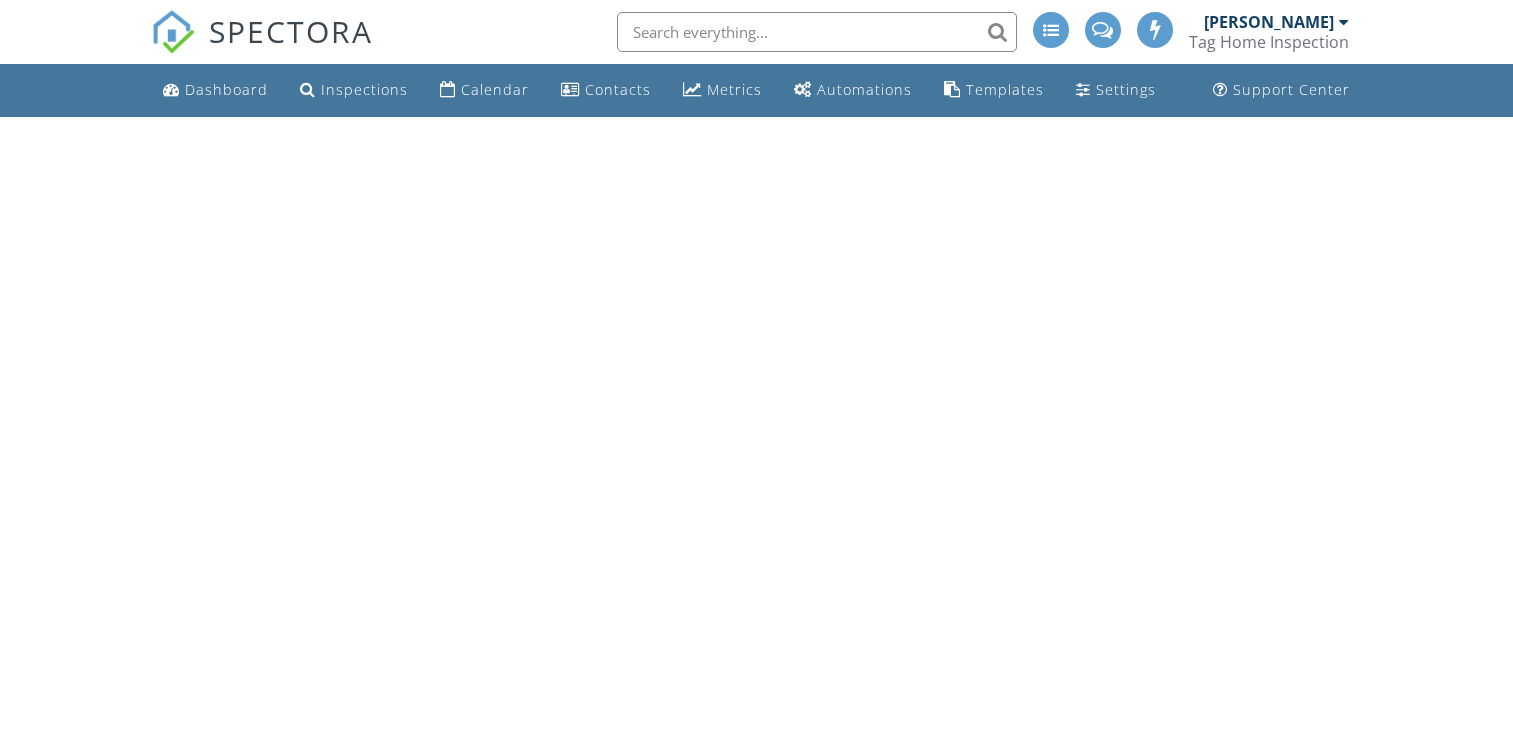 scroll, scrollTop: 0, scrollLeft: 0, axis: both 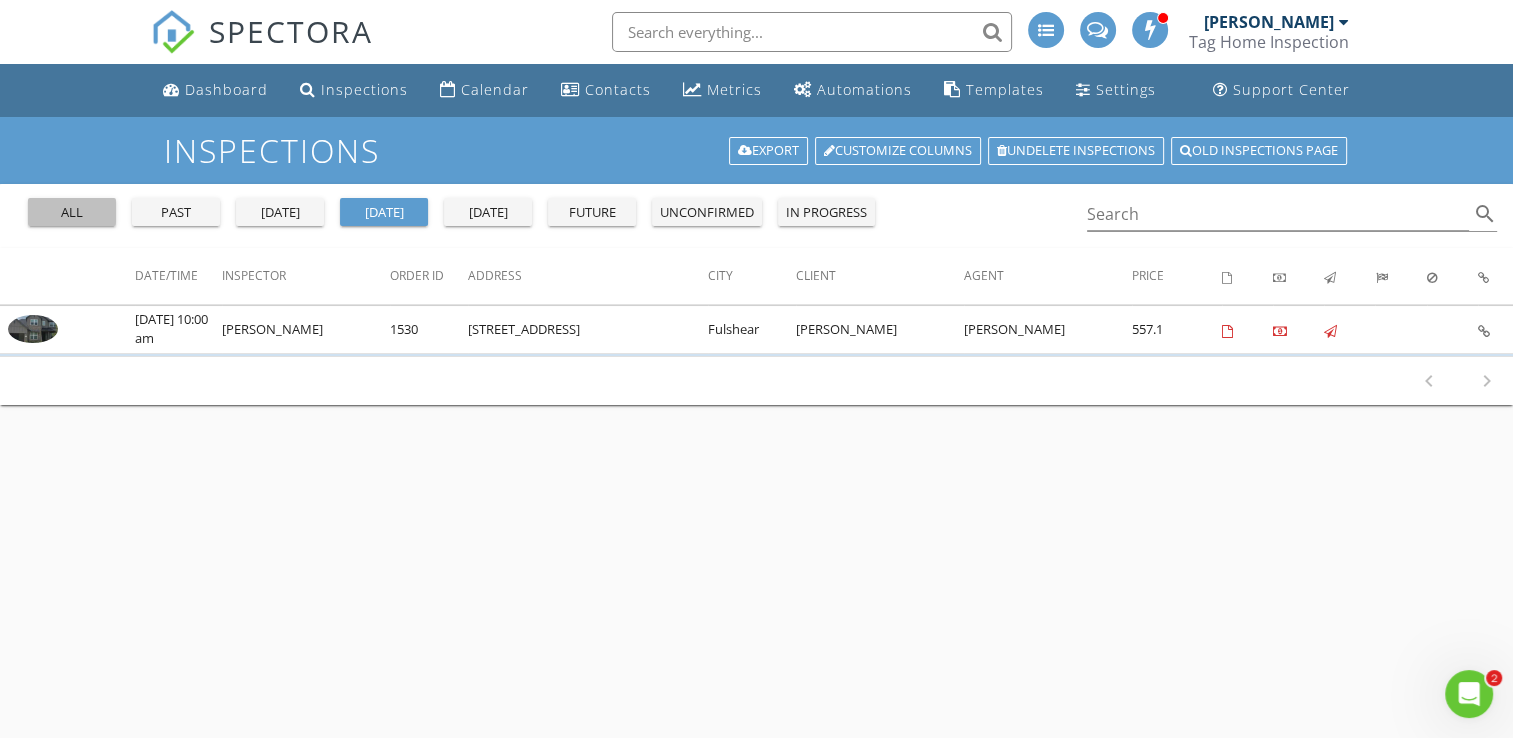 click on "all" at bounding box center (72, 213) 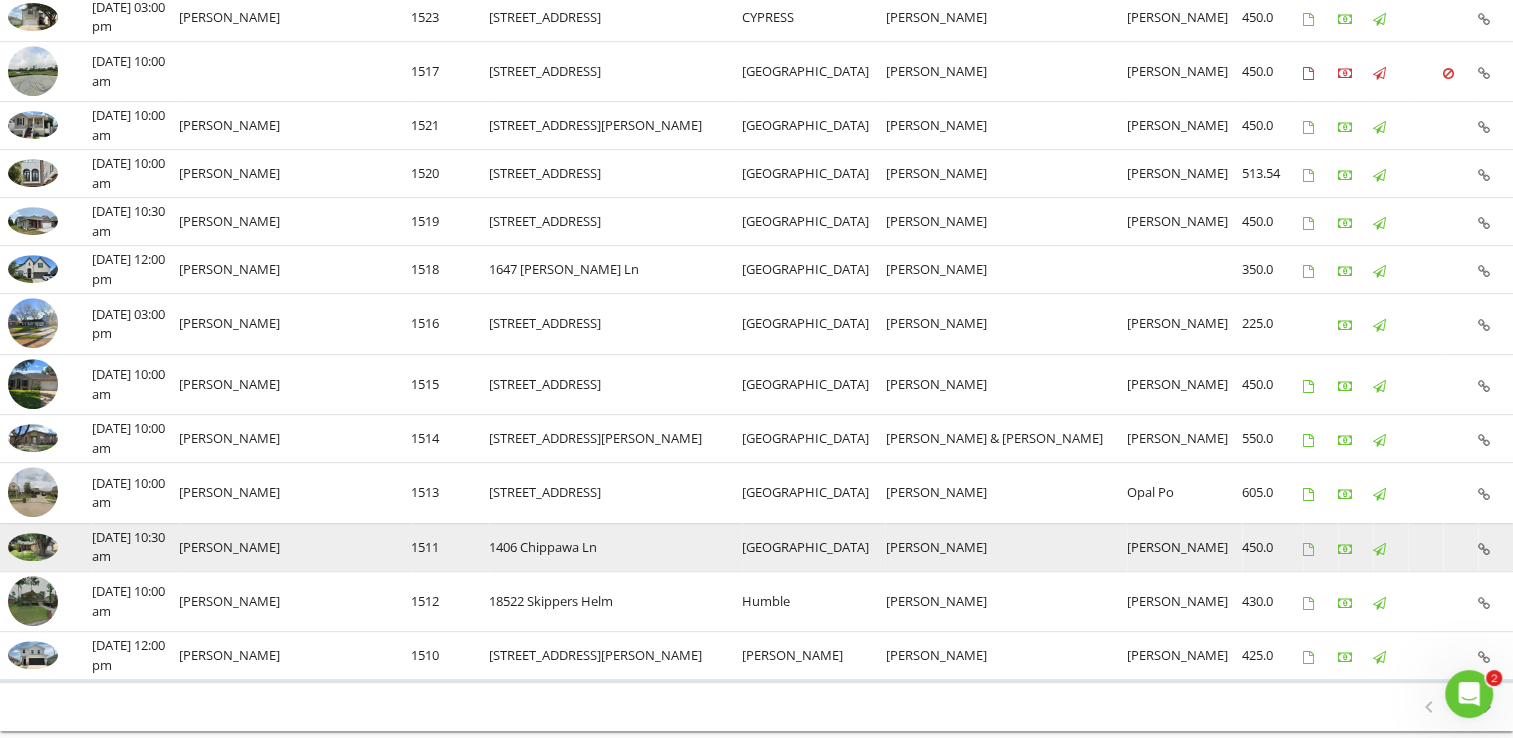 scroll, scrollTop: 900, scrollLeft: 0, axis: vertical 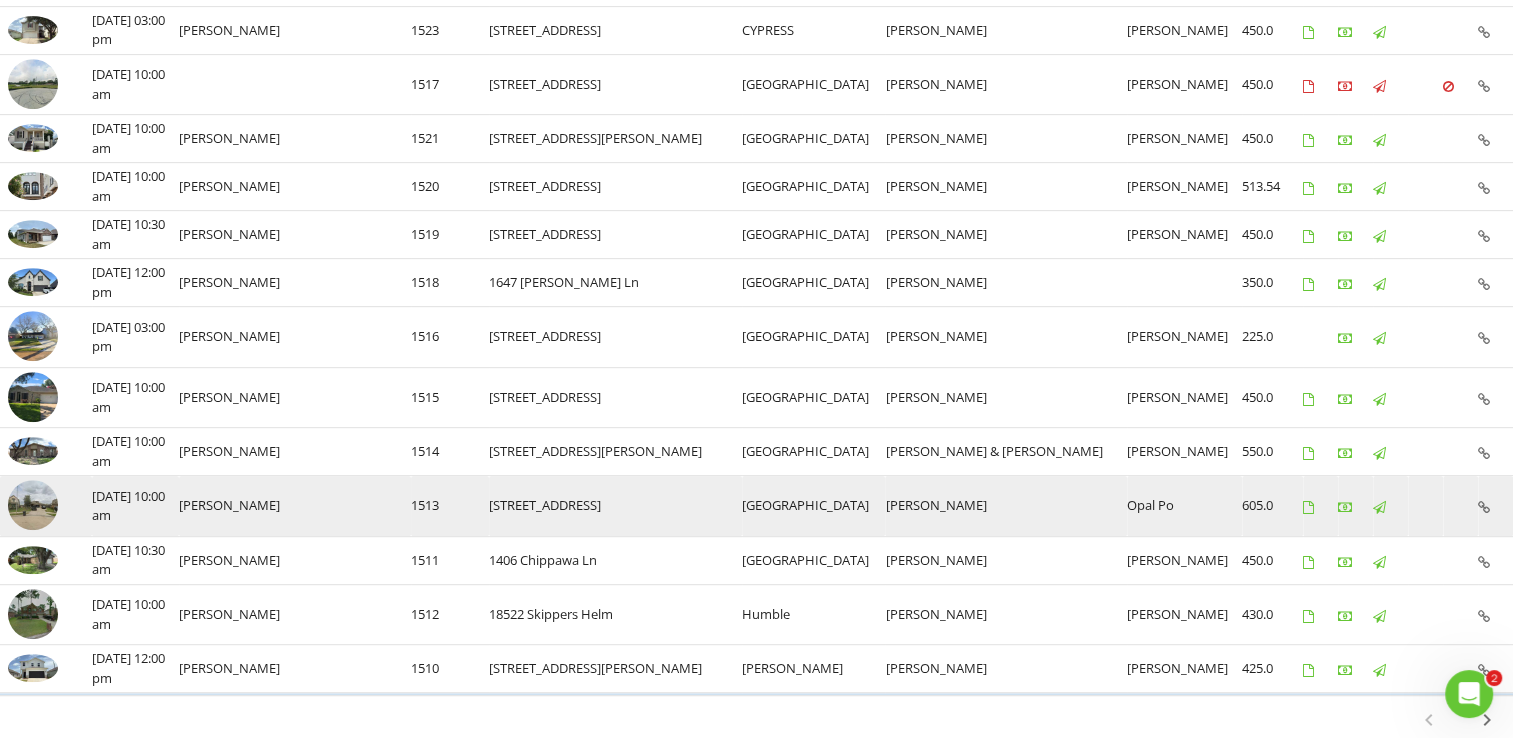 click at bounding box center (33, 505) 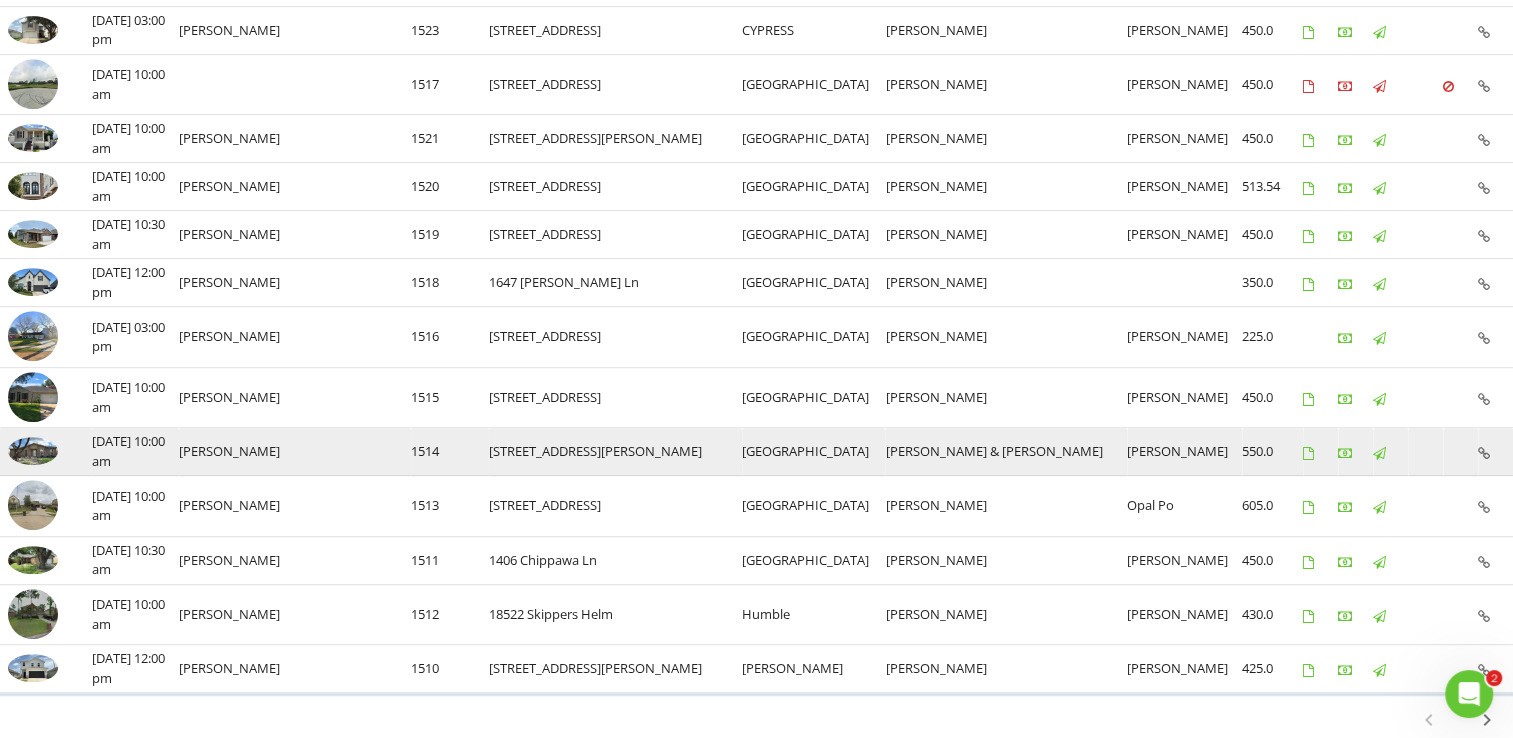 click at bounding box center [33, 451] 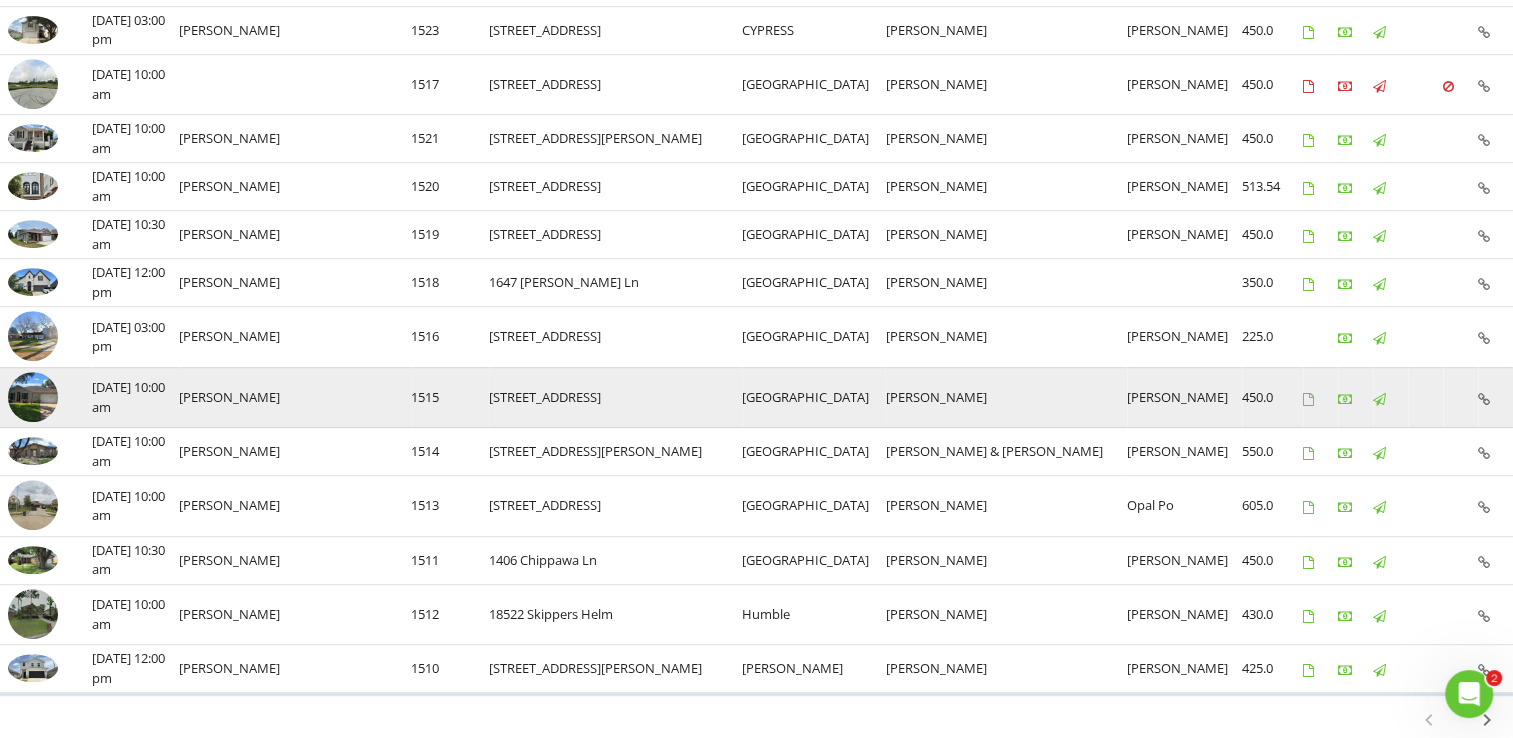 click at bounding box center (33, 397) 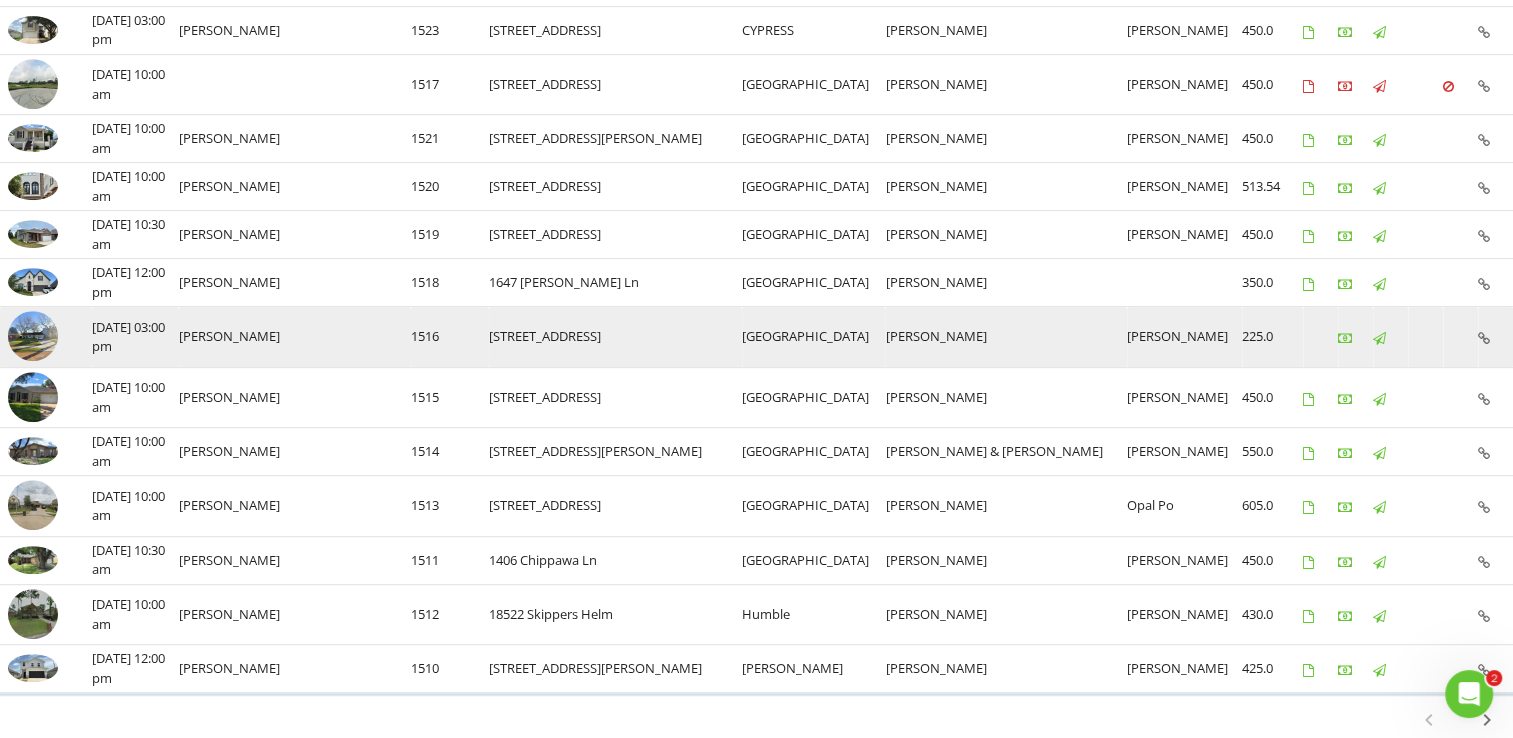 click at bounding box center (33, 336) 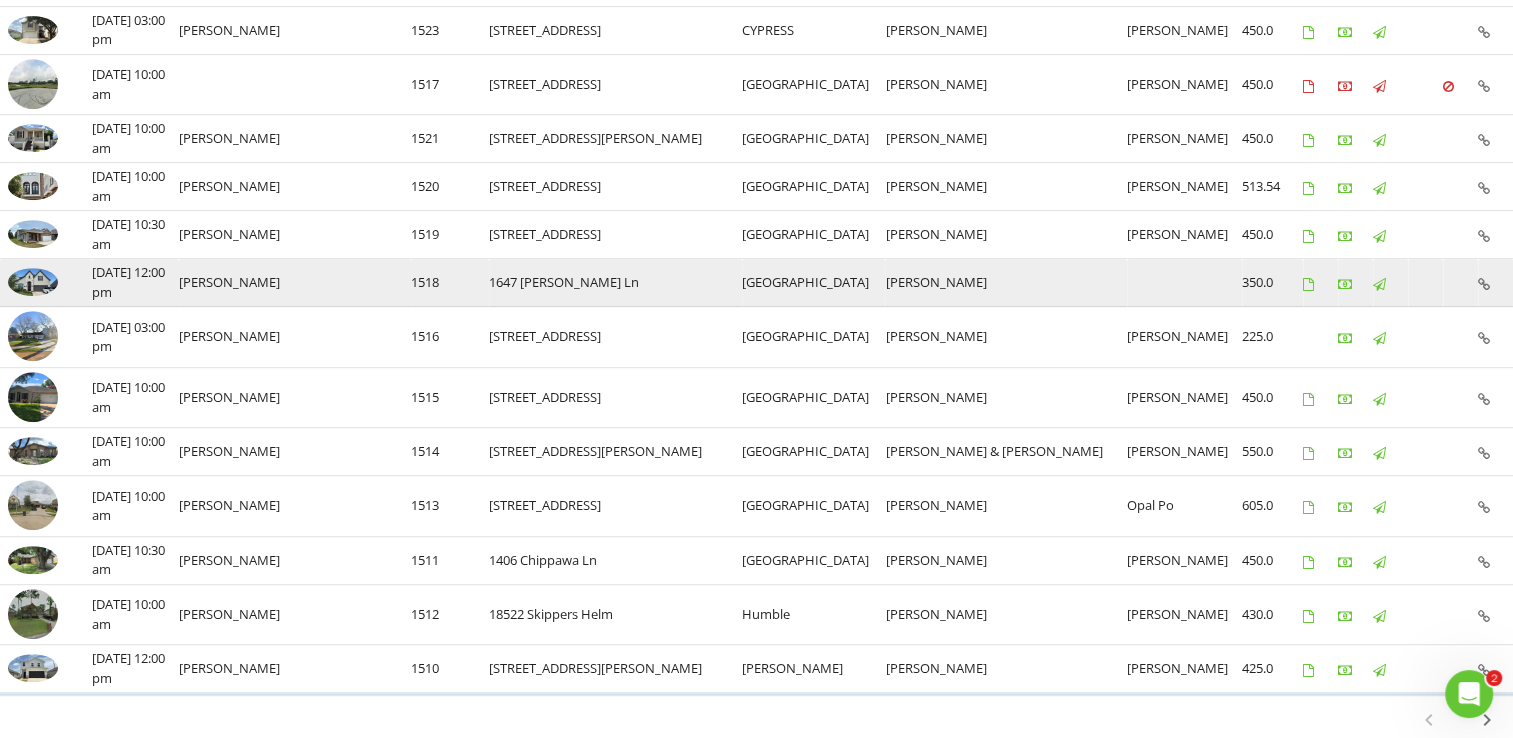 click at bounding box center [33, 282] 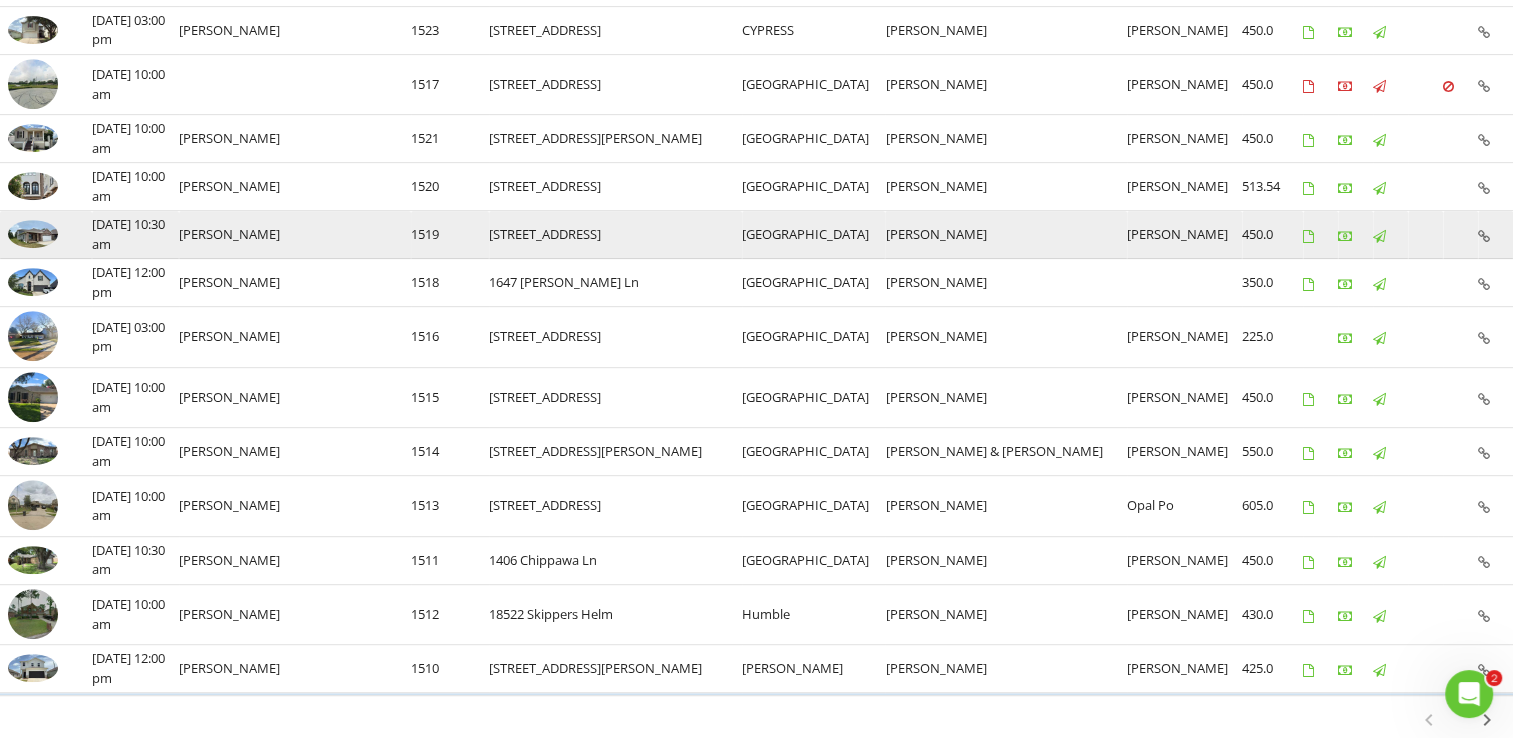 click at bounding box center [33, 234] 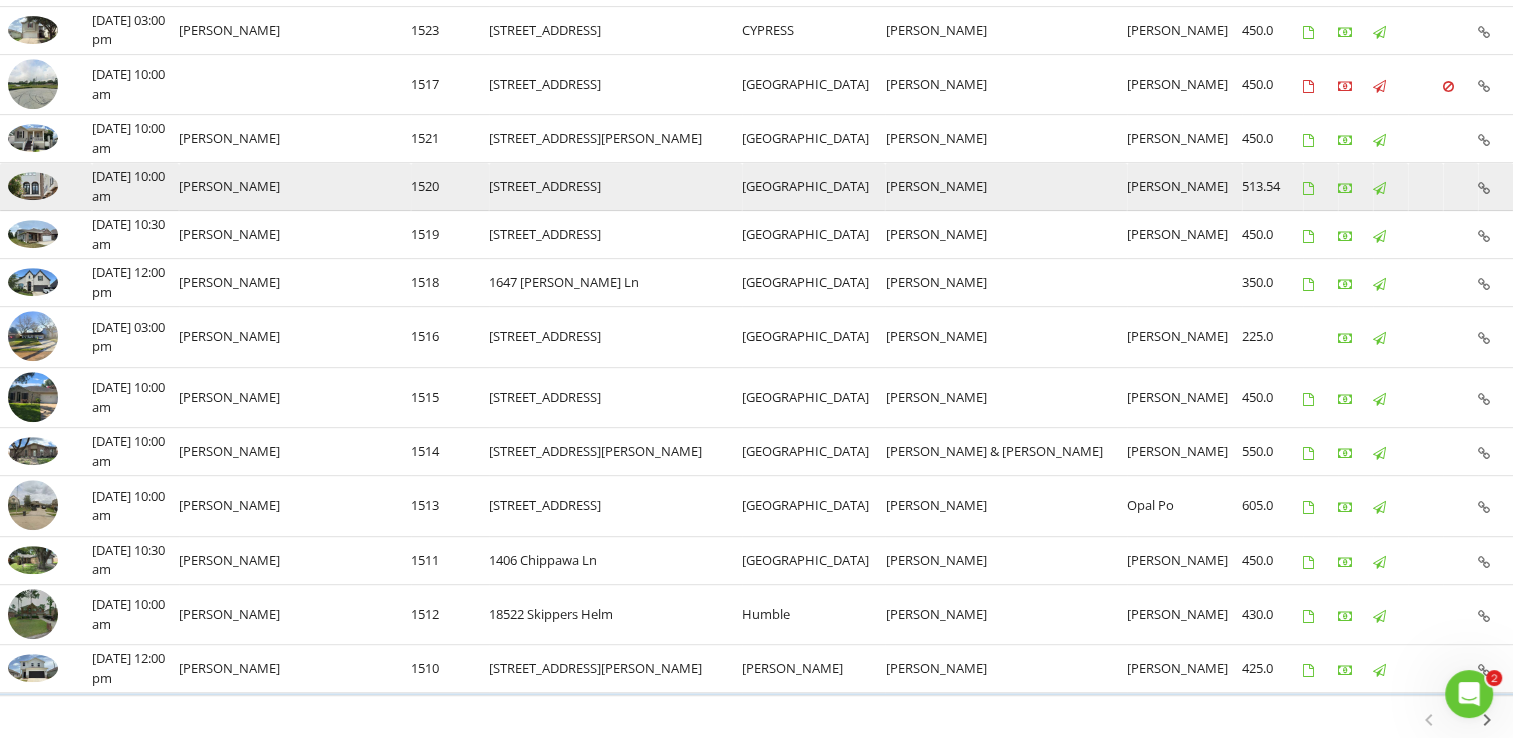 click at bounding box center (33, 186) 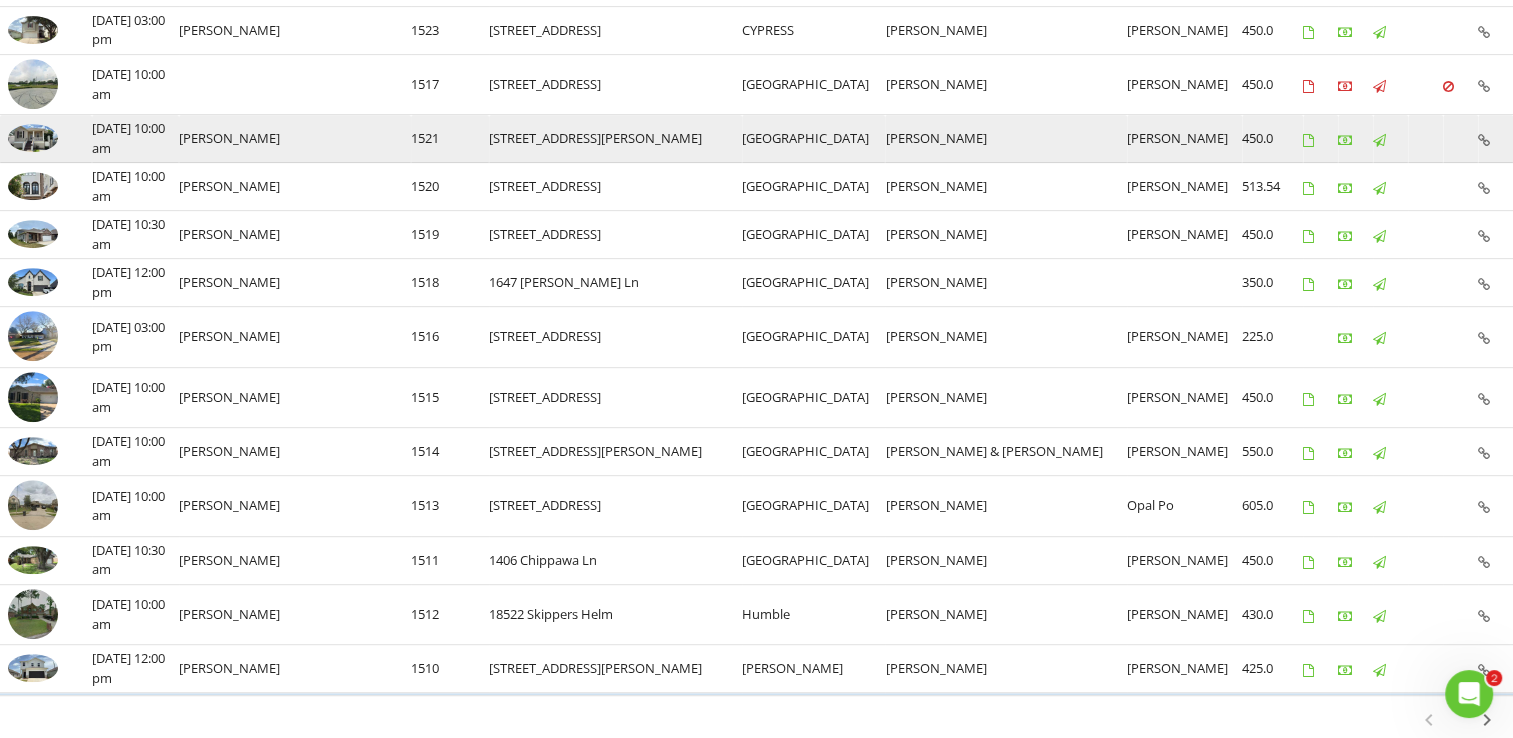 click at bounding box center (33, 138) 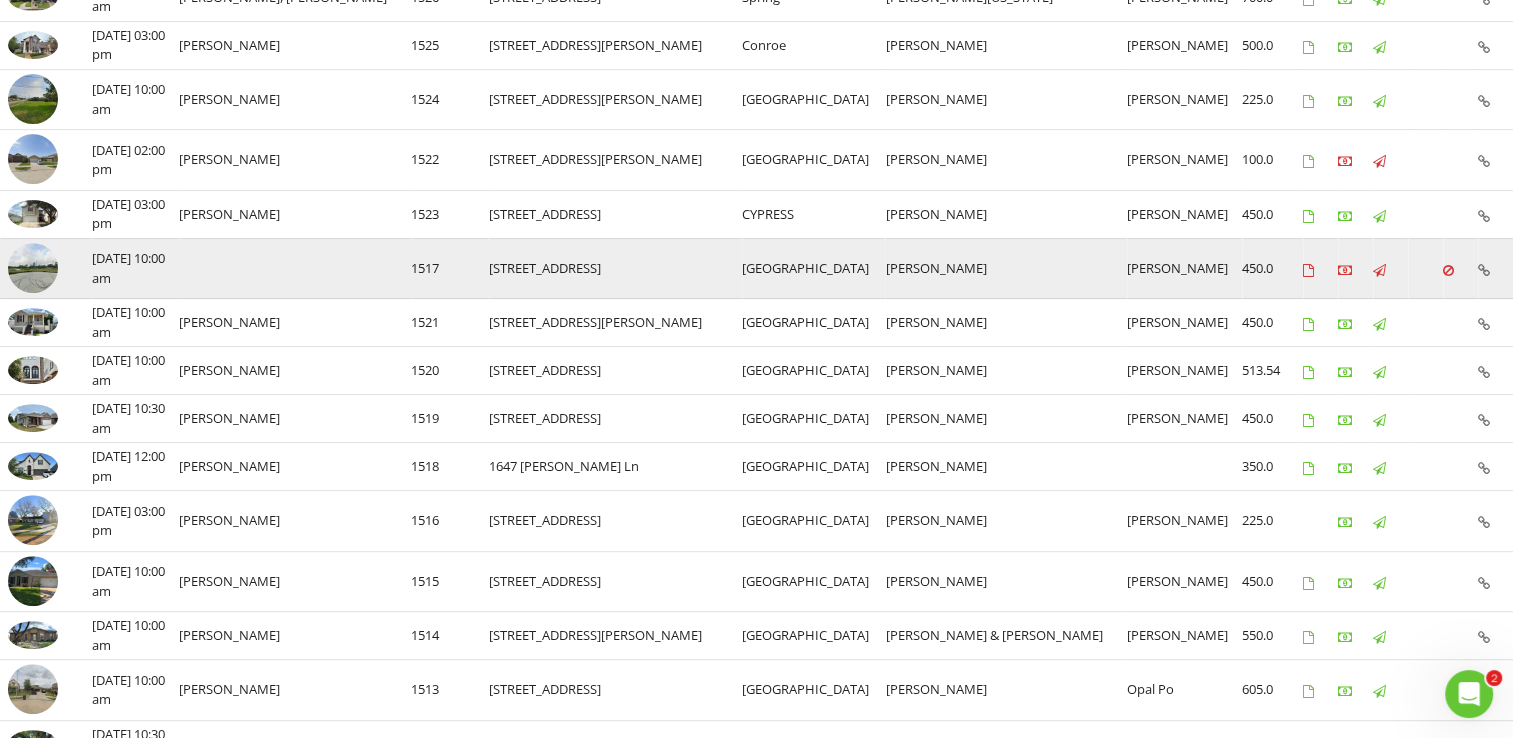 scroll, scrollTop: 700, scrollLeft: 0, axis: vertical 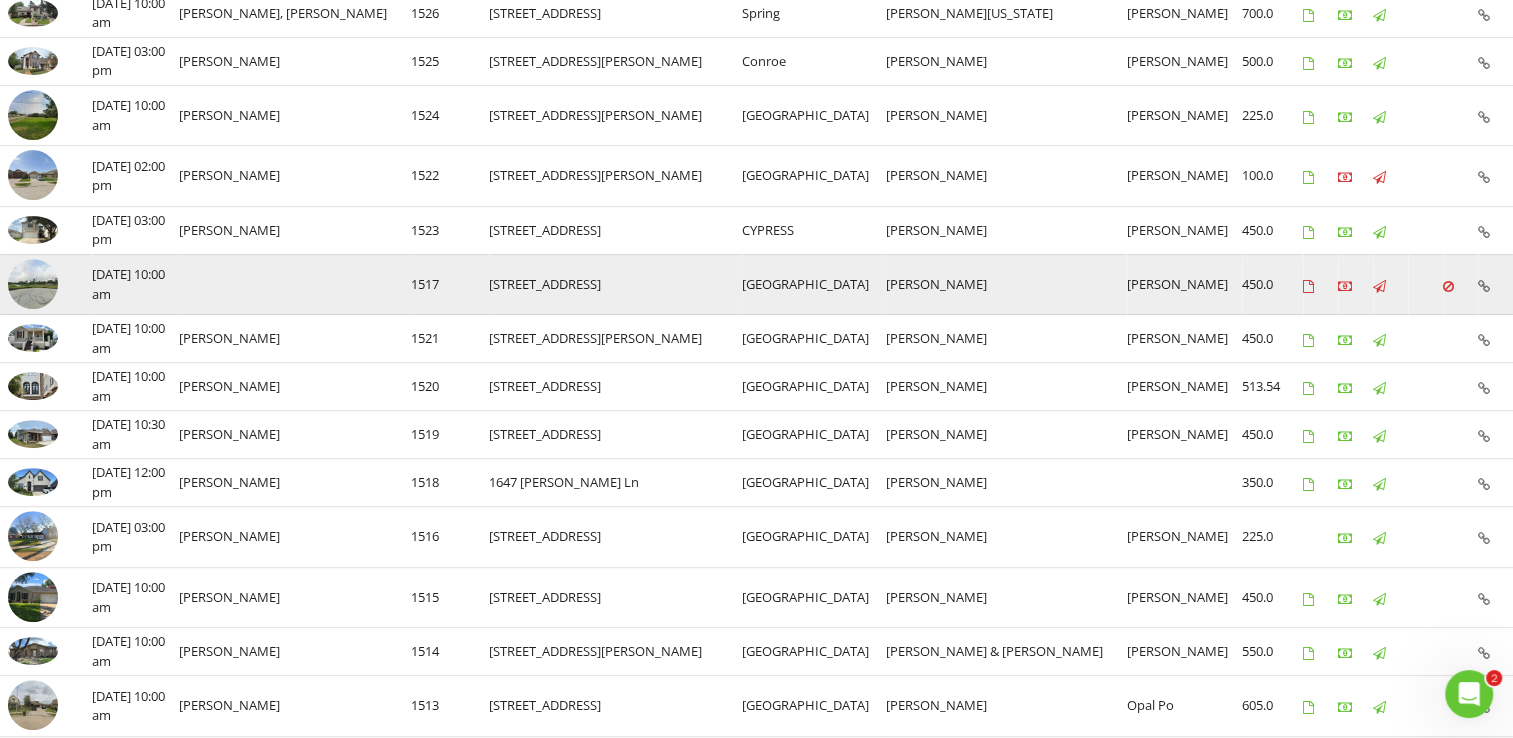 click at bounding box center [33, 284] 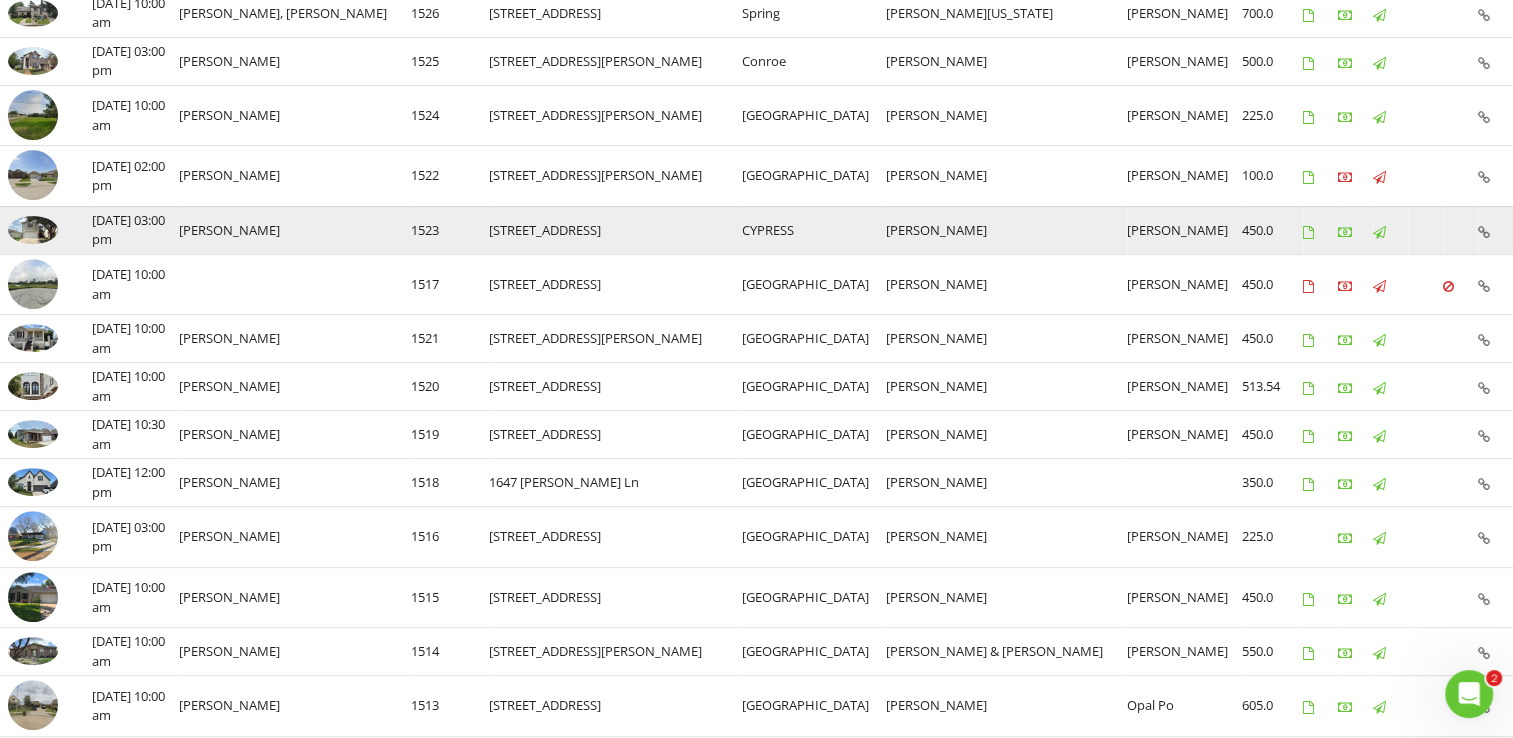 click at bounding box center [33, 230] 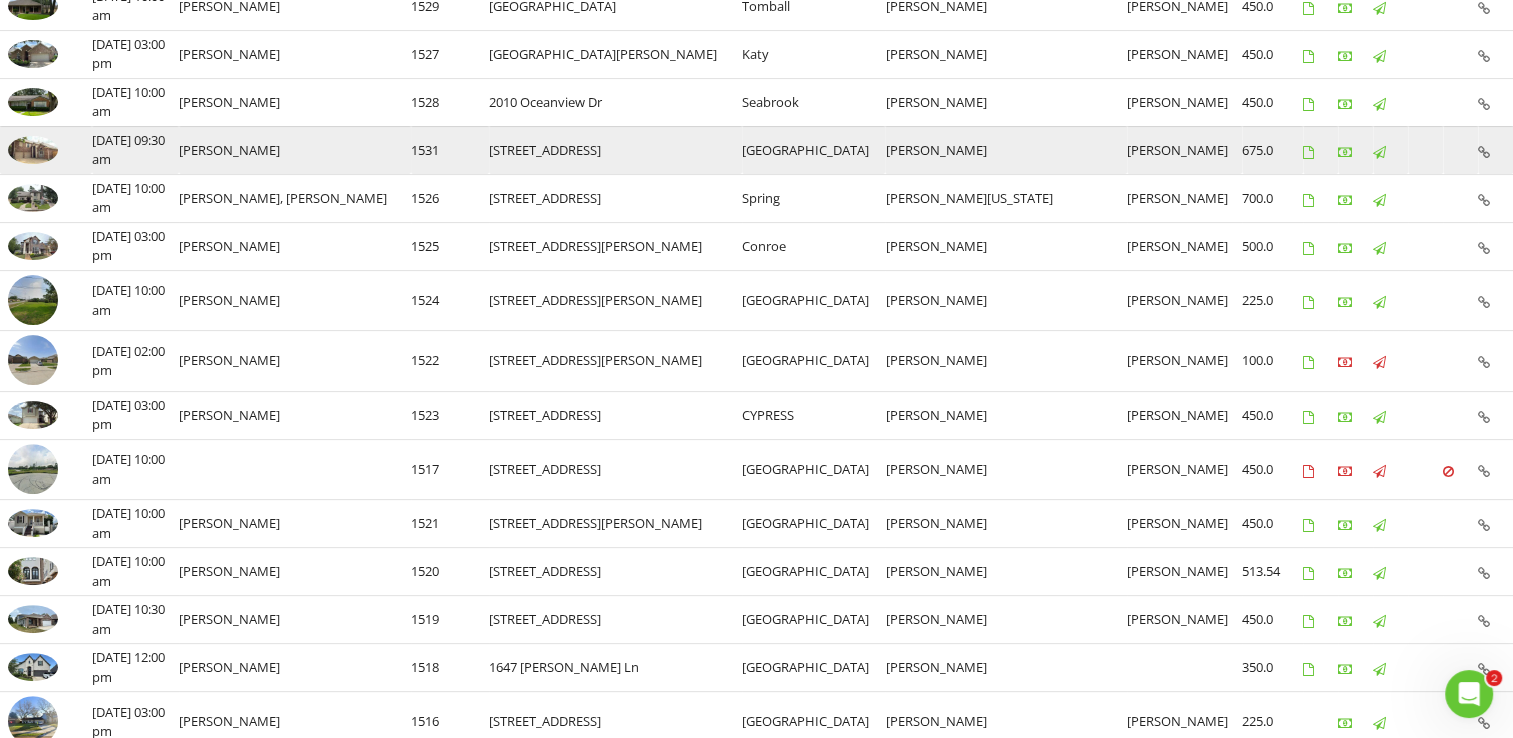 scroll, scrollTop: 500, scrollLeft: 0, axis: vertical 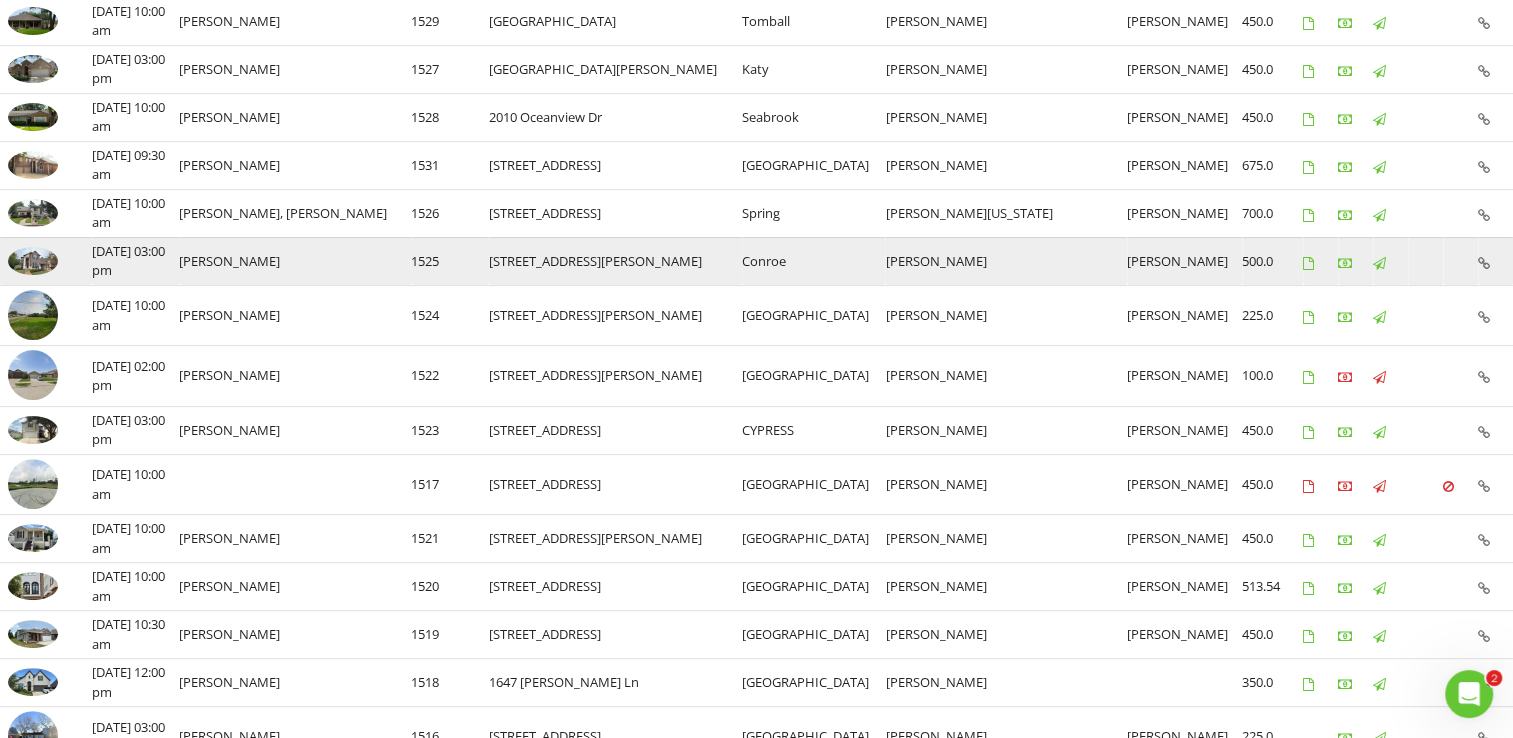 click at bounding box center (33, 261) 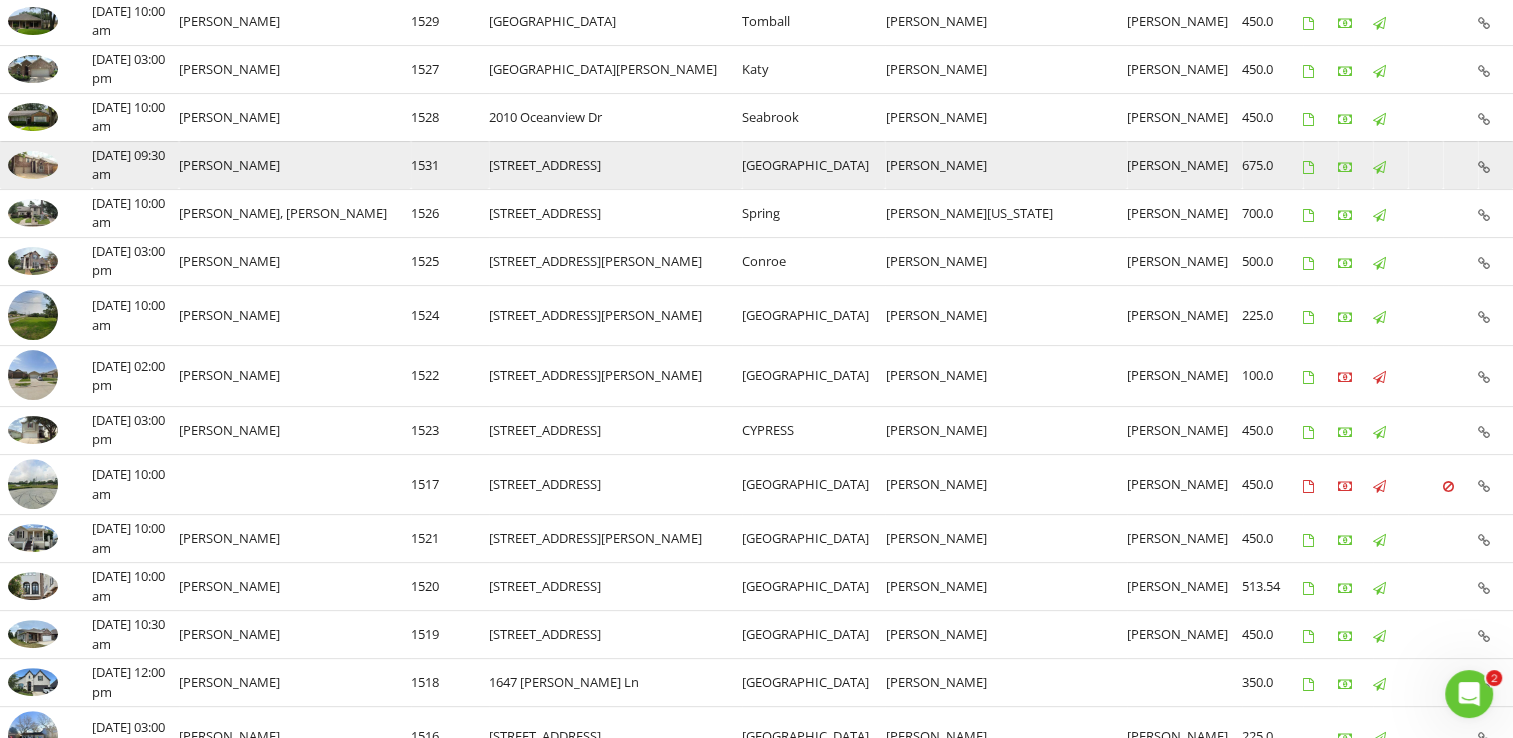 click at bounding box center [33, 165] 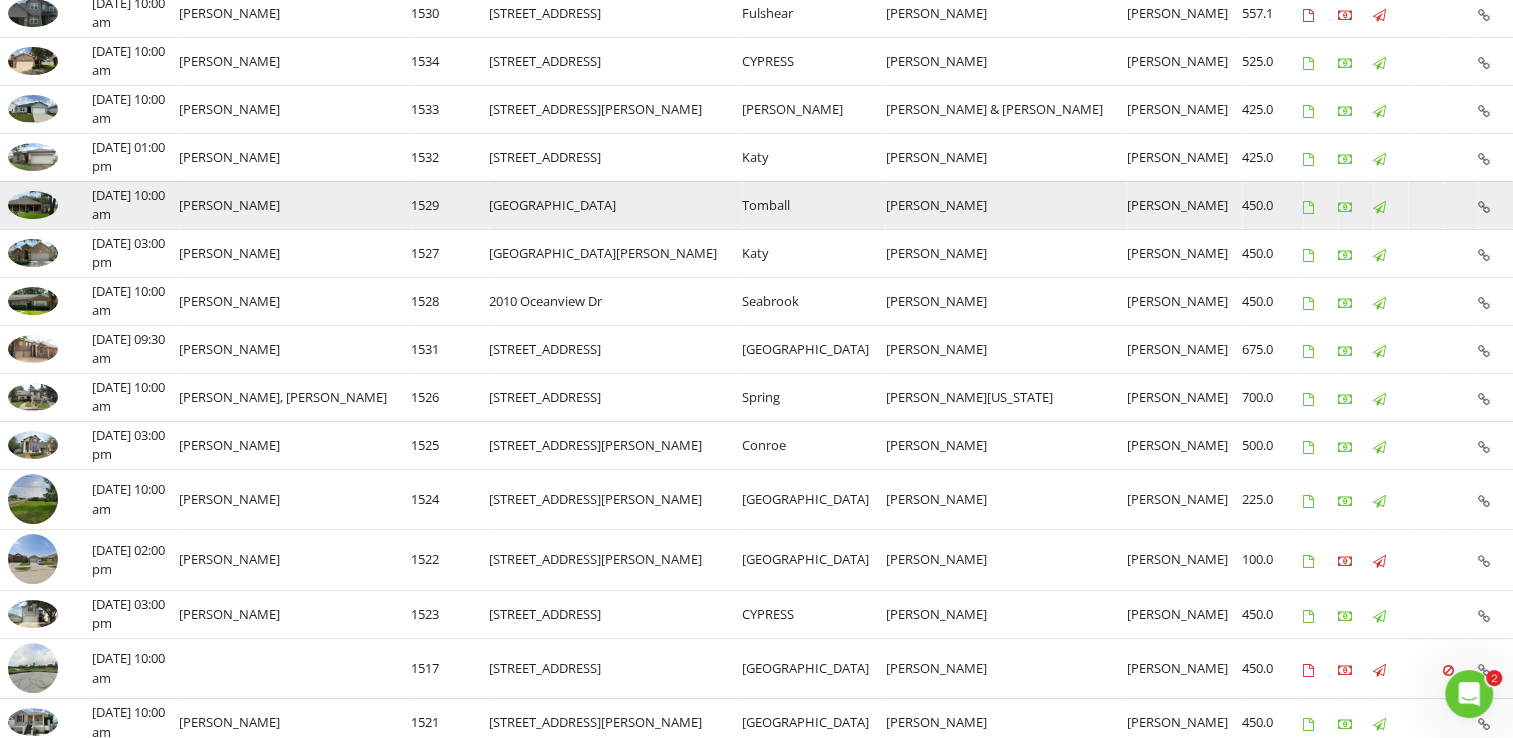scroll, scrollTop: 300, scrollLeft: 0, axis: vertical 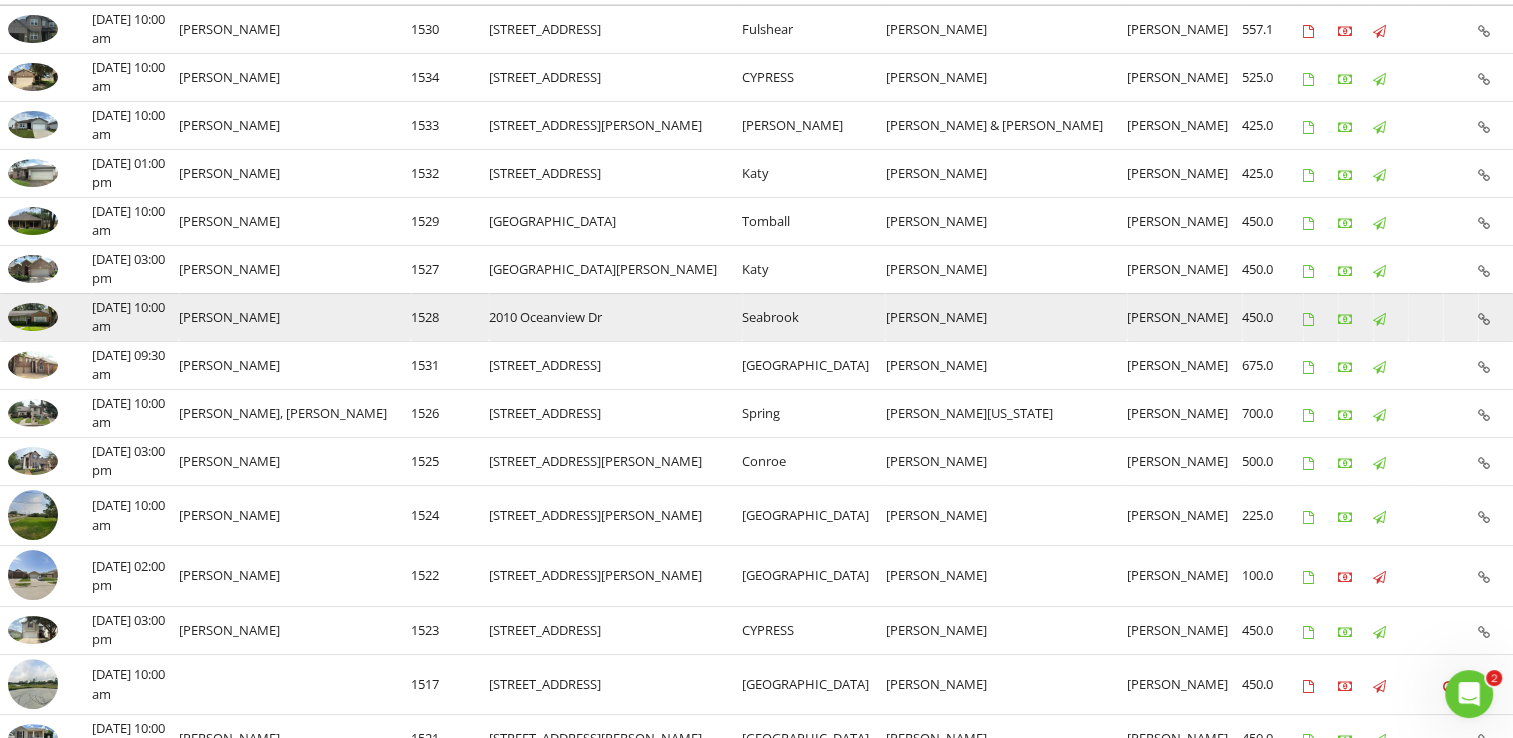 click at bounding box center [33, 317] 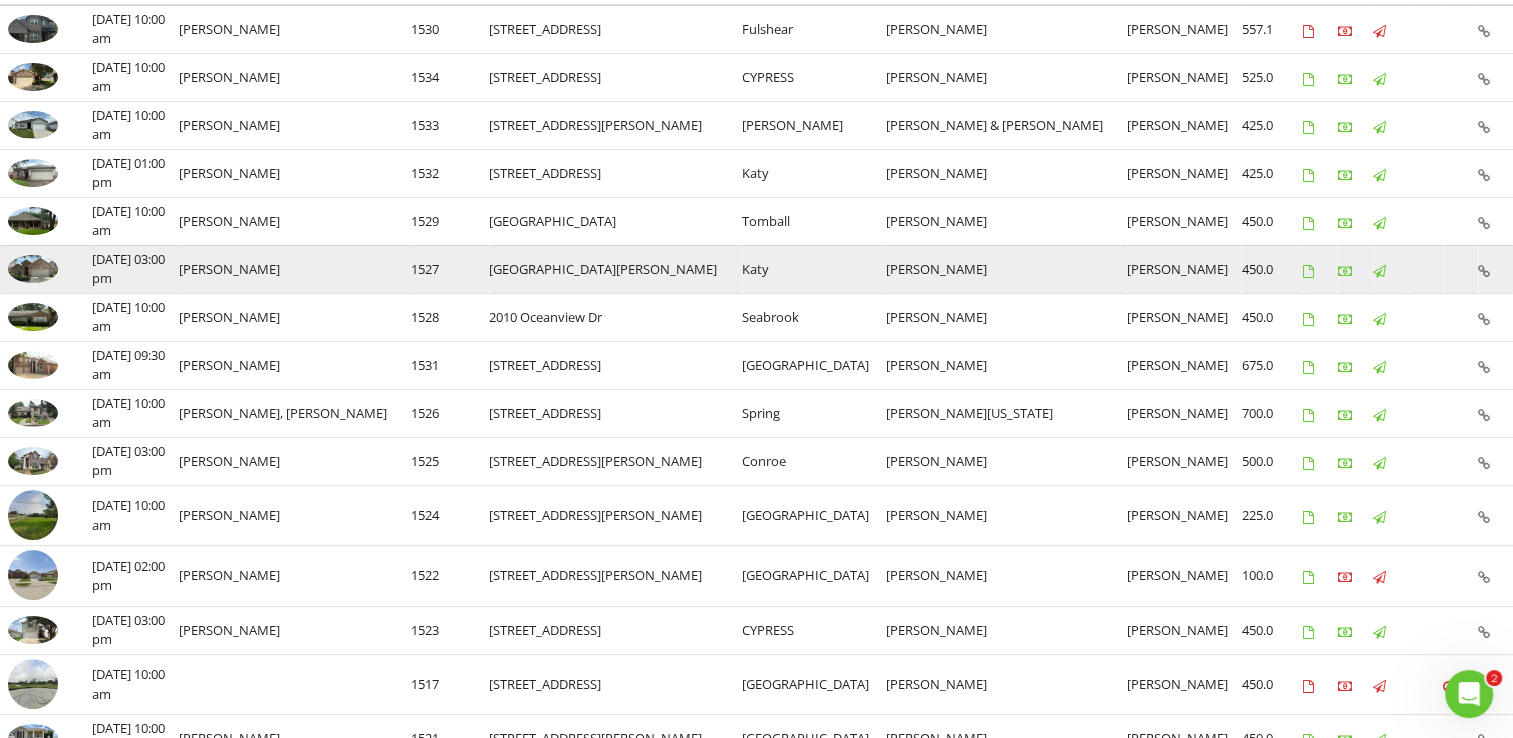 click at bounding box center [33, 269] 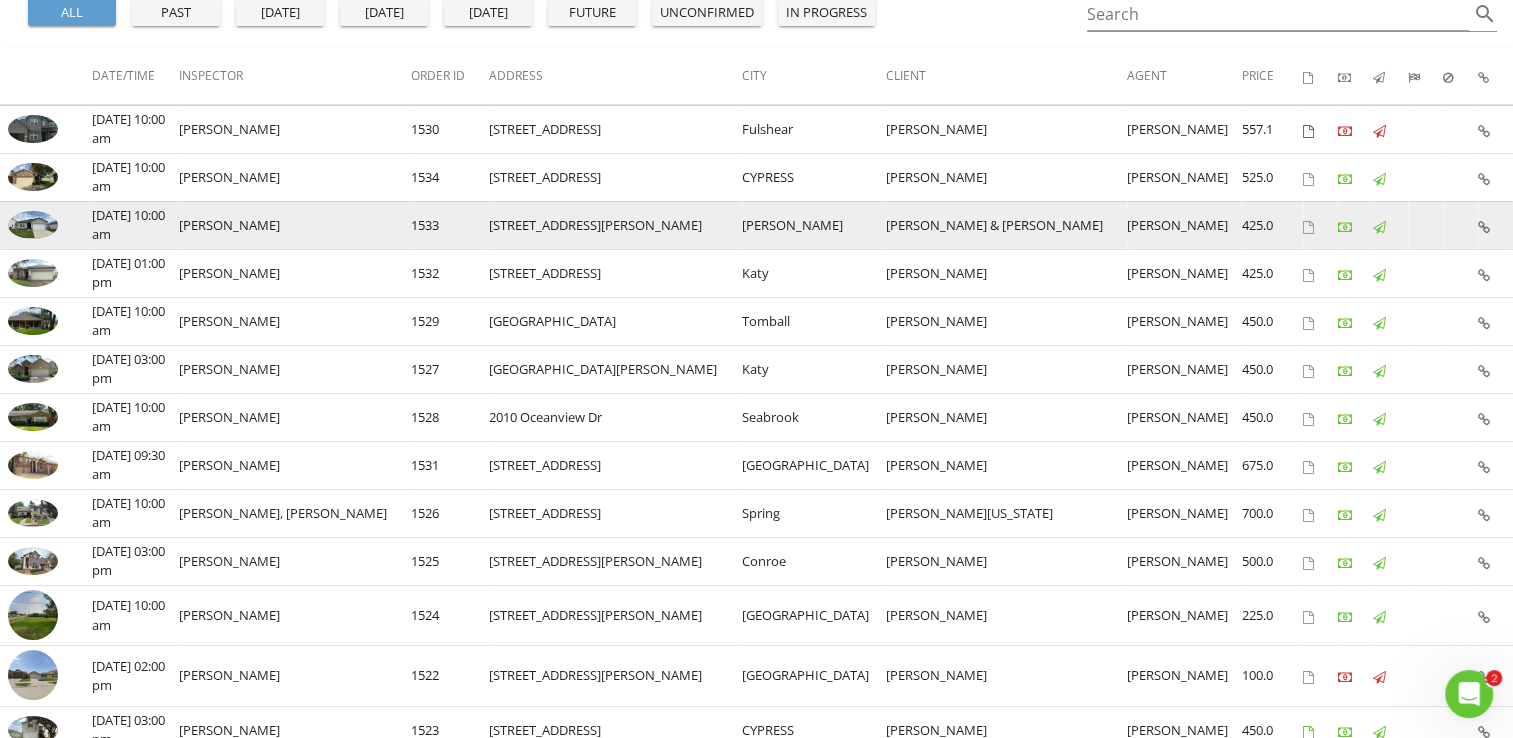 scroll, scrollTop: 100, scrollLeft: 0, axis: vertical 